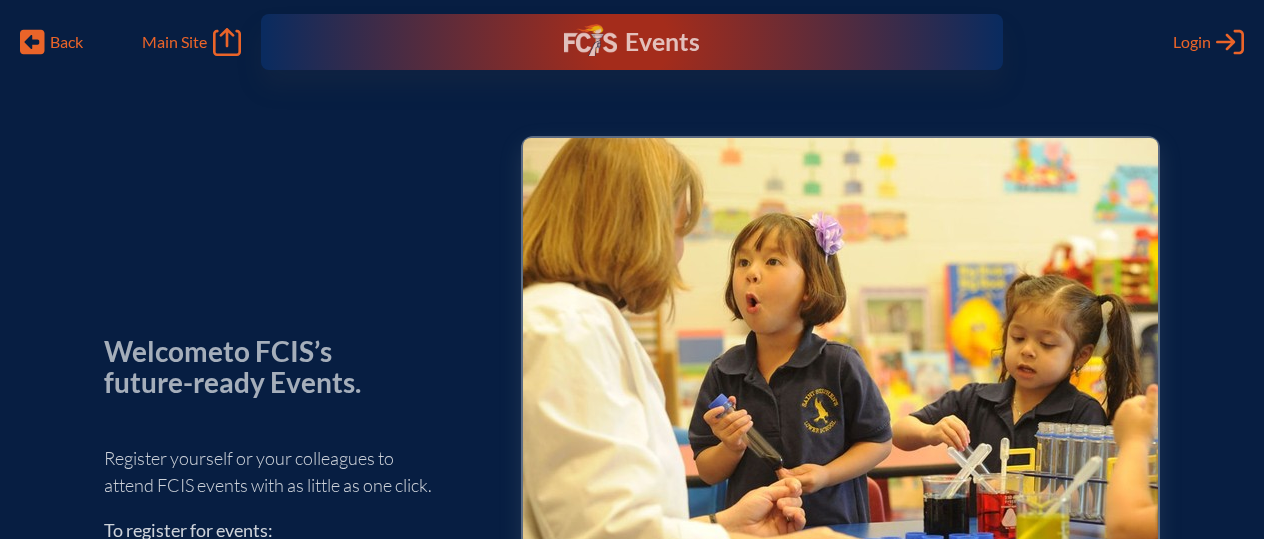 scroll, scrollTop: 0, scrollLeft: 0, axis: both 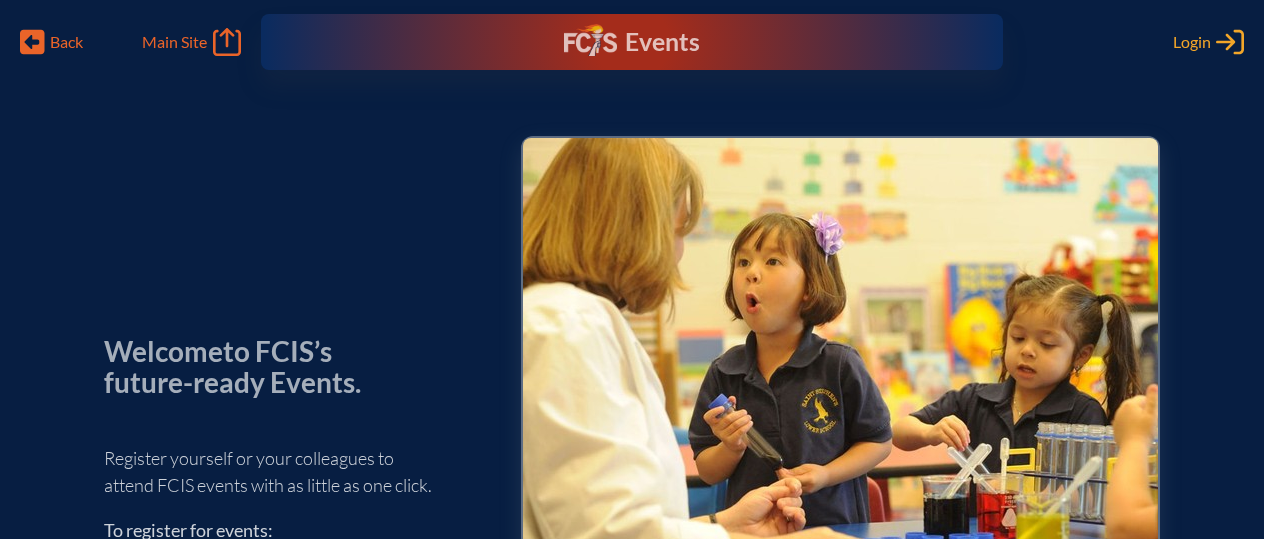 click on "Login" at bounding box center [1192, 42] 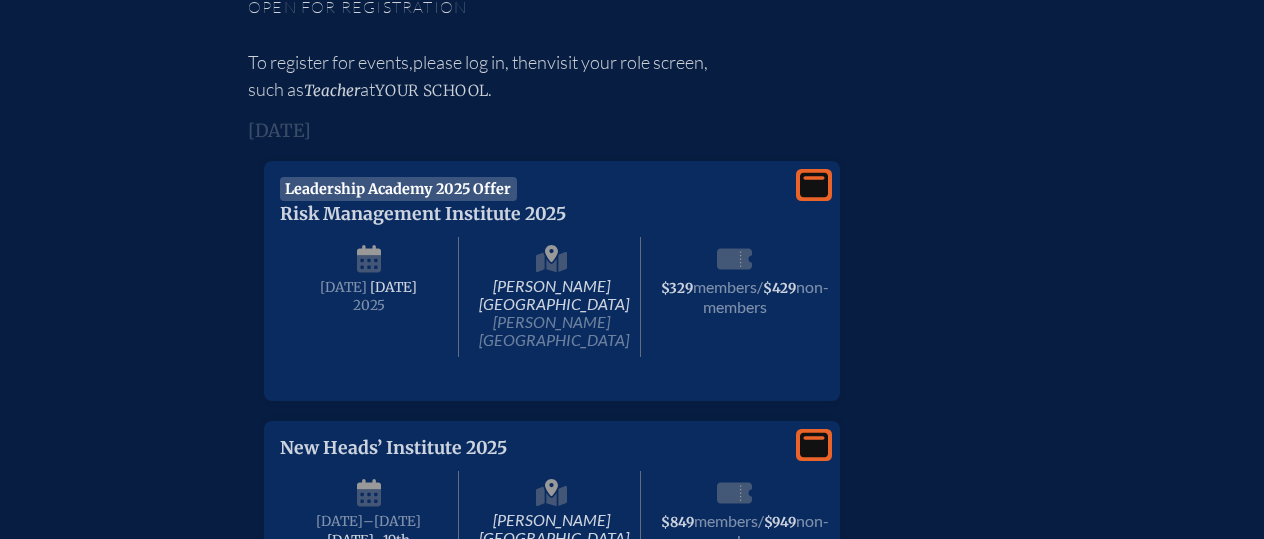 scroll, scrollTop: 0, scrollLeft: 0, axis: both 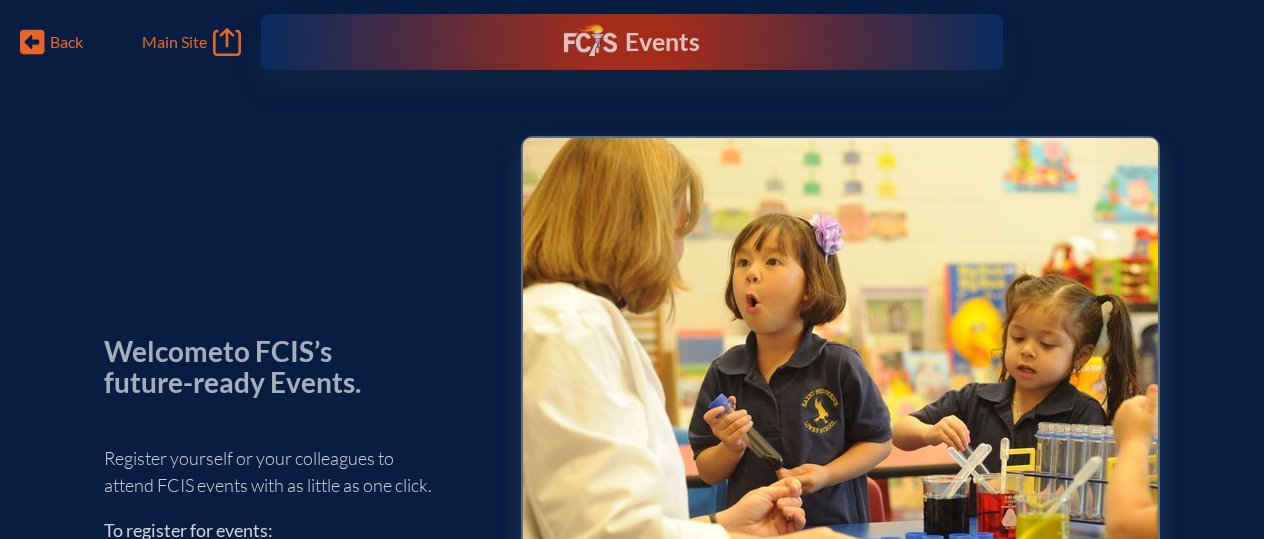 click on "Events" at bounding box center (631, 42) 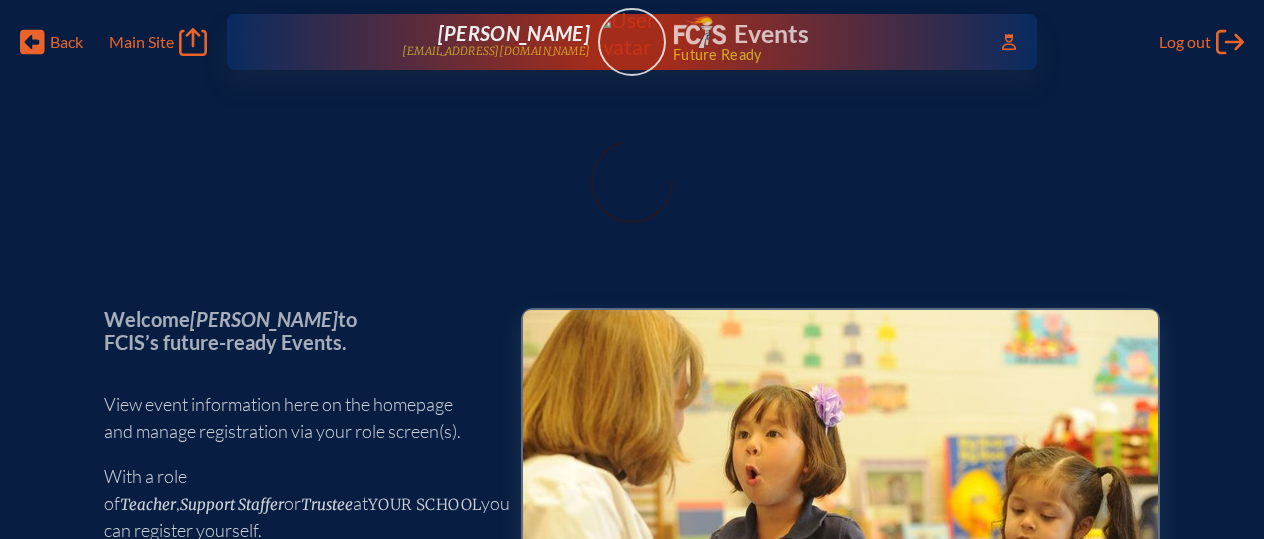 scroll, scrollTop: 0, scrollLeft: 0, axis: both 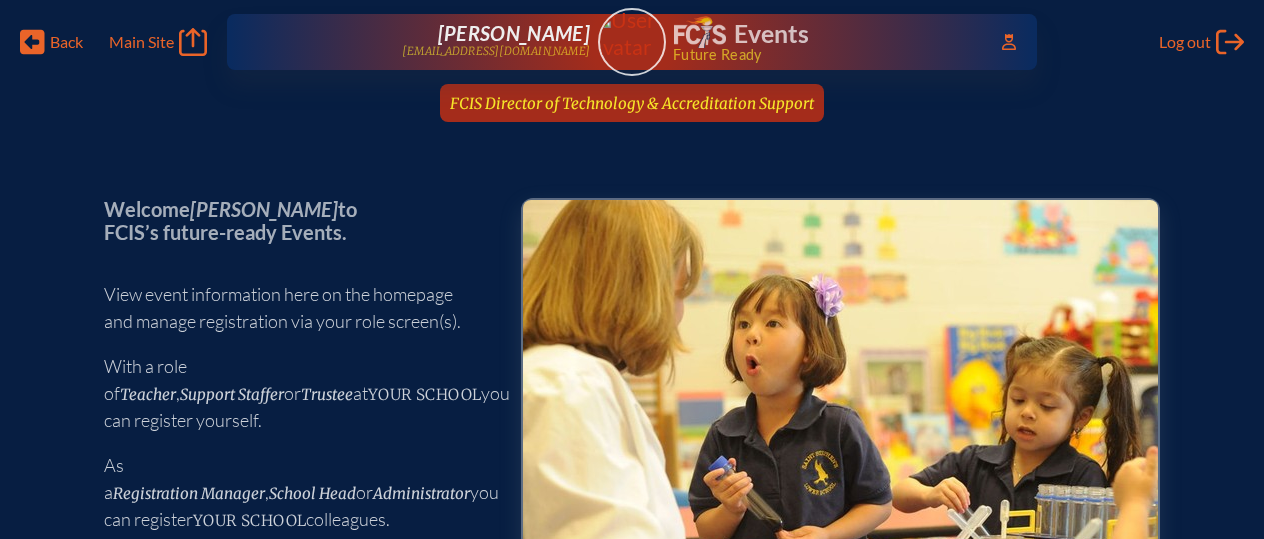 click on "FCIS Director of Technology & Accreditation Support" at bounding box center [632, 103] 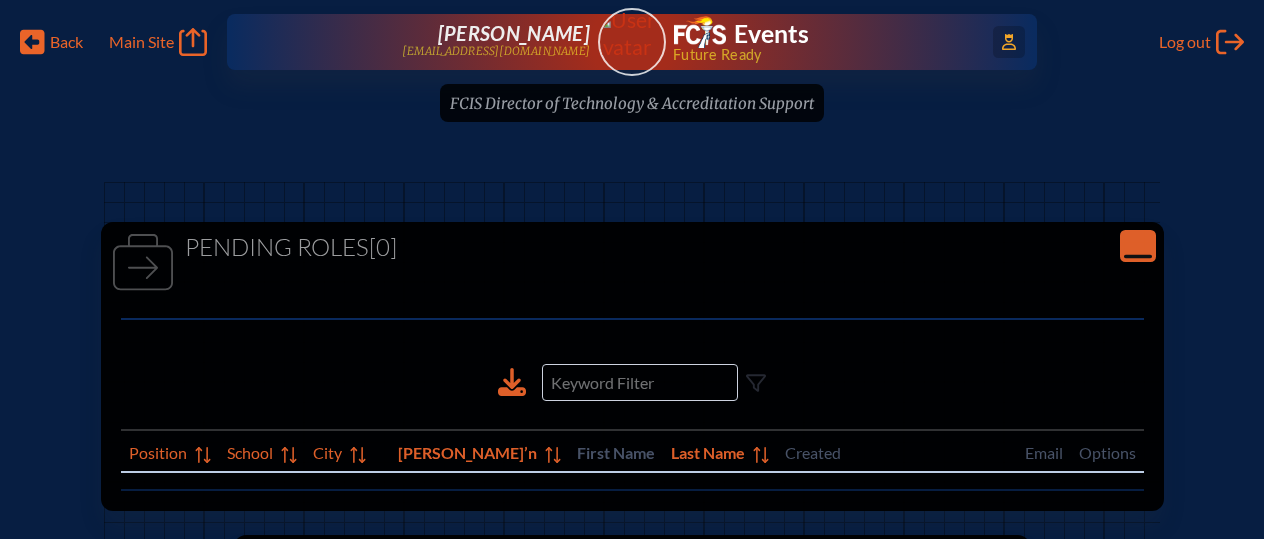 click on "Access Users..." at bounding box center (1009, 42) 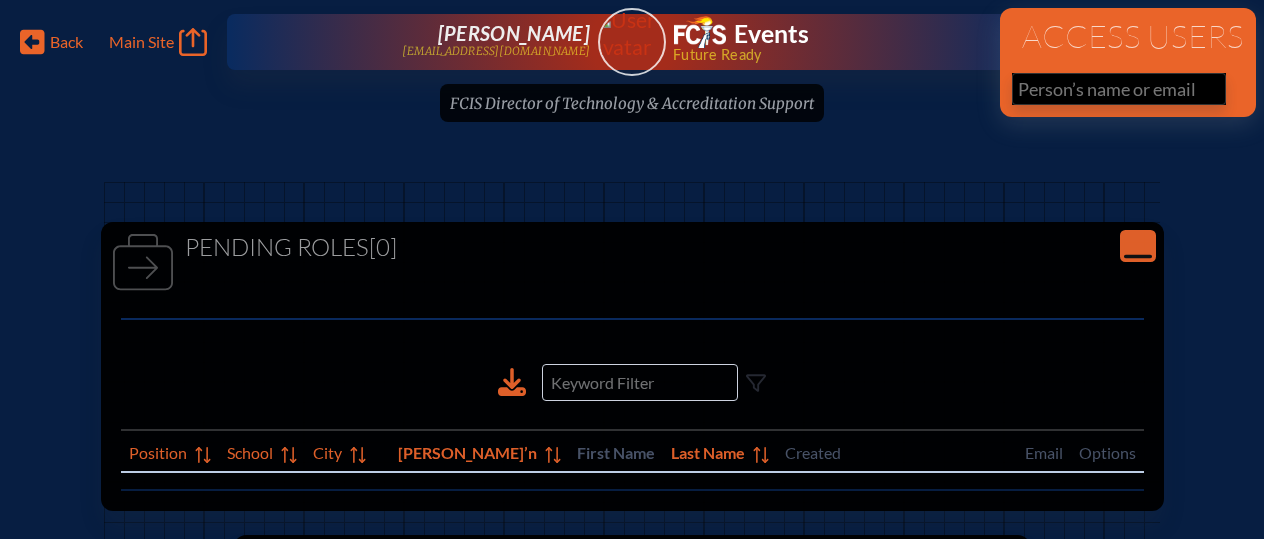 click at bounding box center [1119, 89] 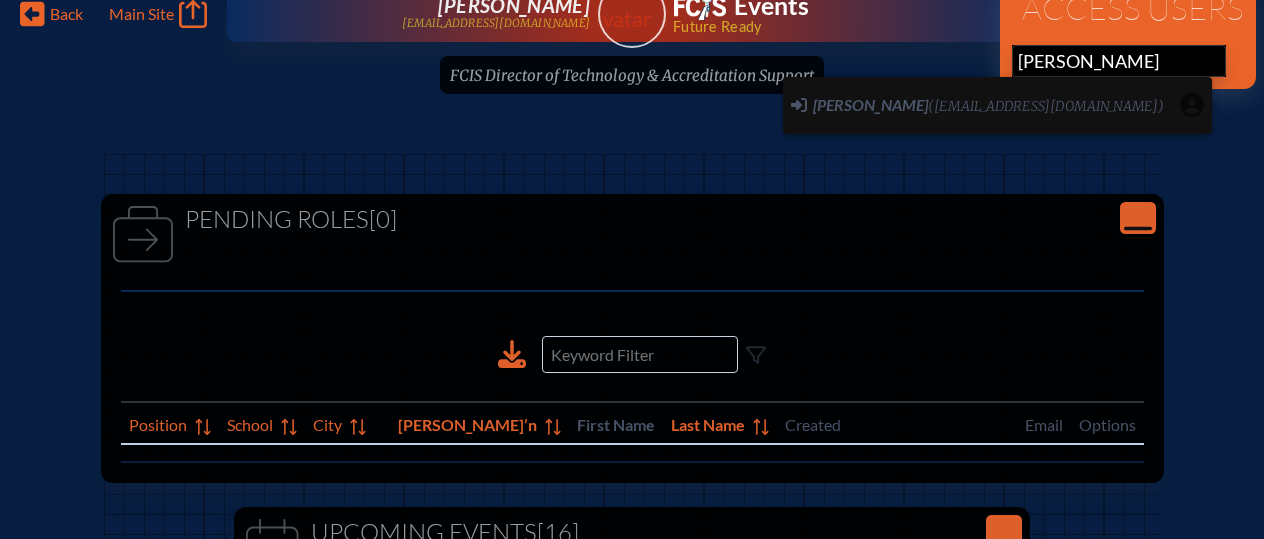 scroll, scrollTop: 0, scrollLeft: 0, axis: both 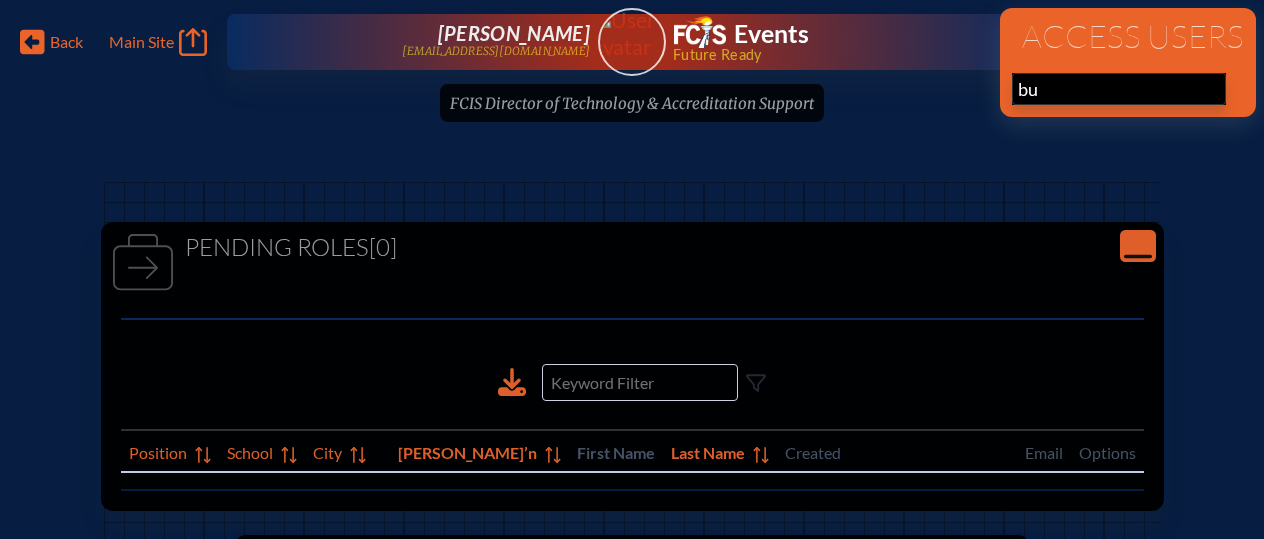 type on "b" 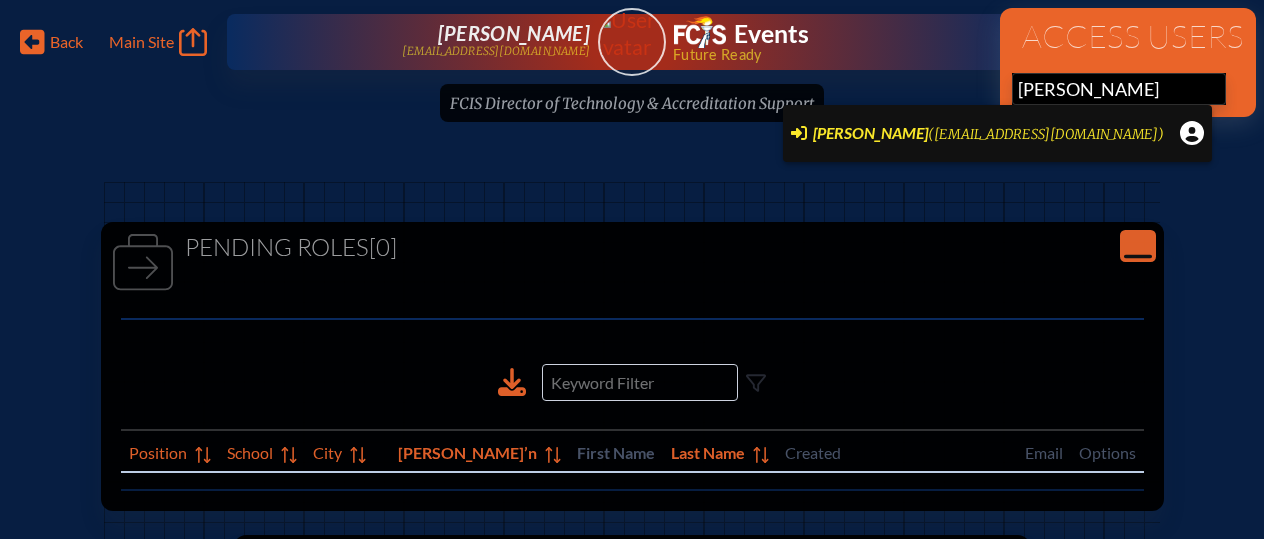click on "([EMAIL_ADDRESS][DOMAIN_NAME])" at bounding box center (1046, 134) 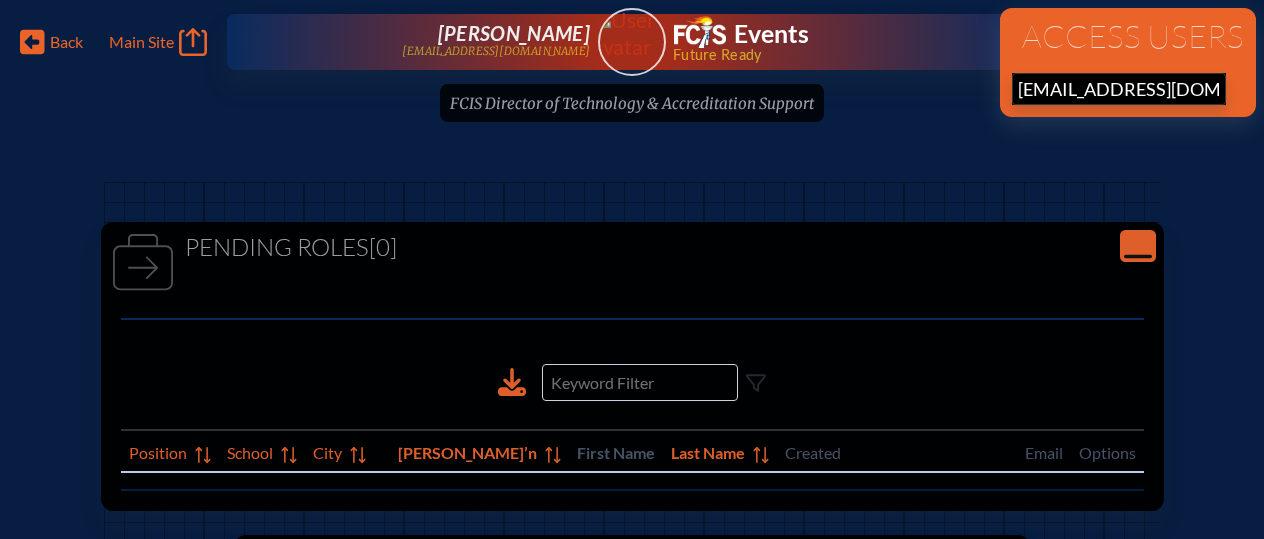 type 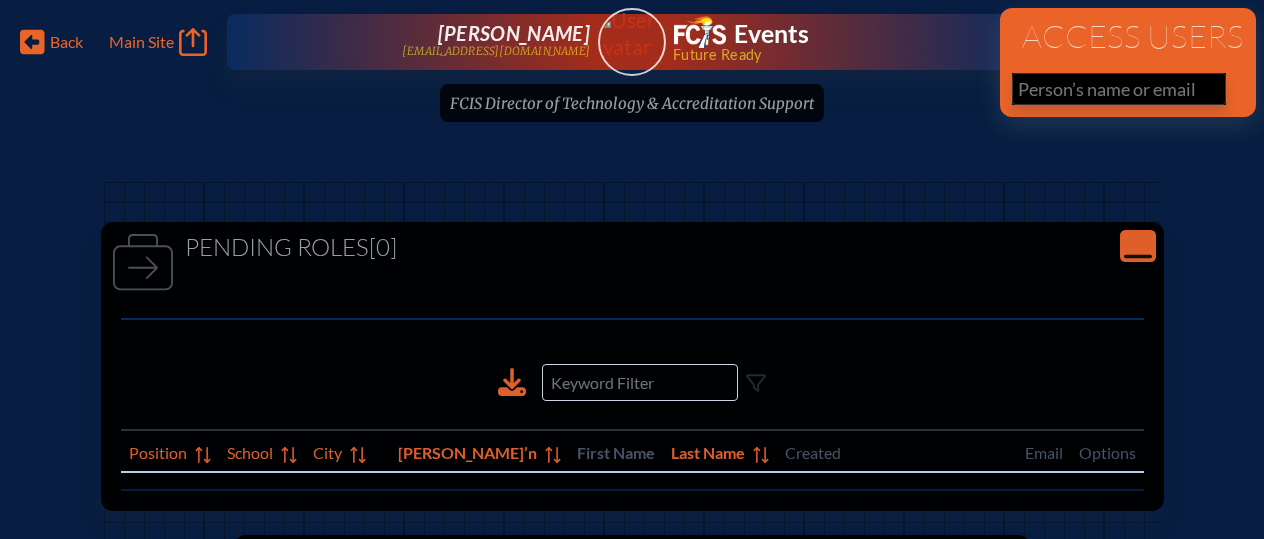 scroll, scrollTop: 0, scrollLeft: 0, axis: both 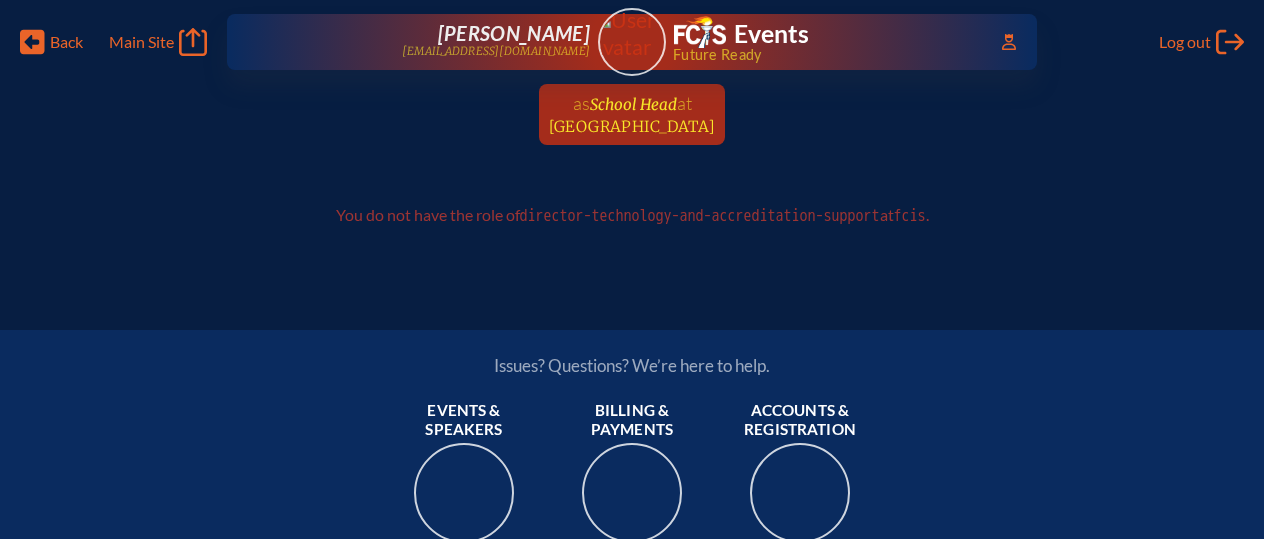 click on "at  Royal Palm Academy" at bounding box center [632, 114] 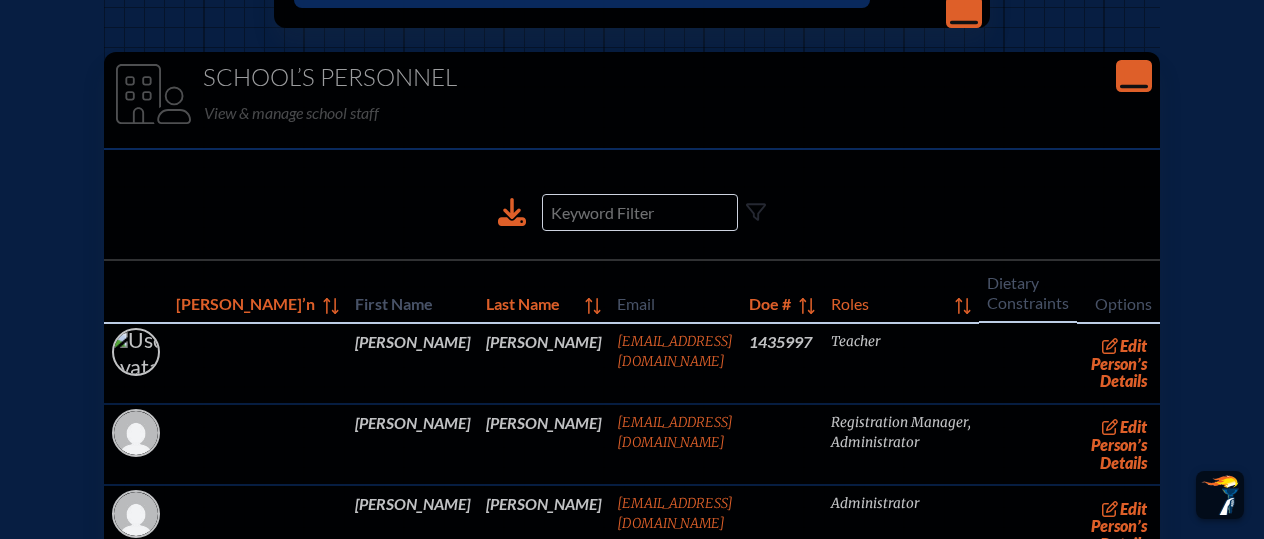 scroll, scrollTop: 4776, scrollLeft: 0, axis: vertical 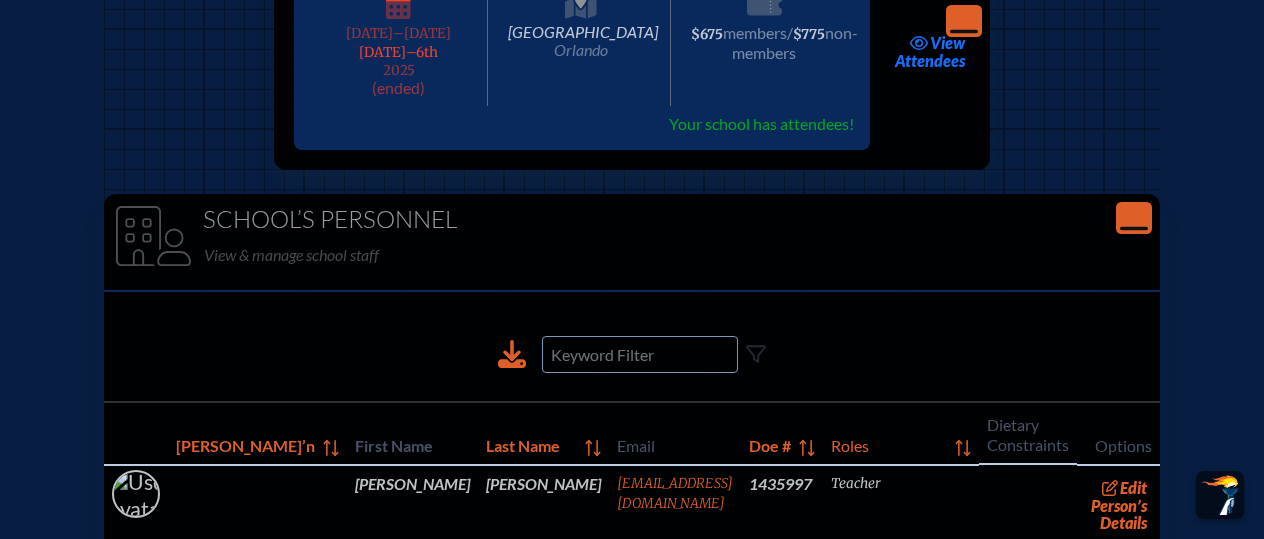 click at bounding box center [640, 354] 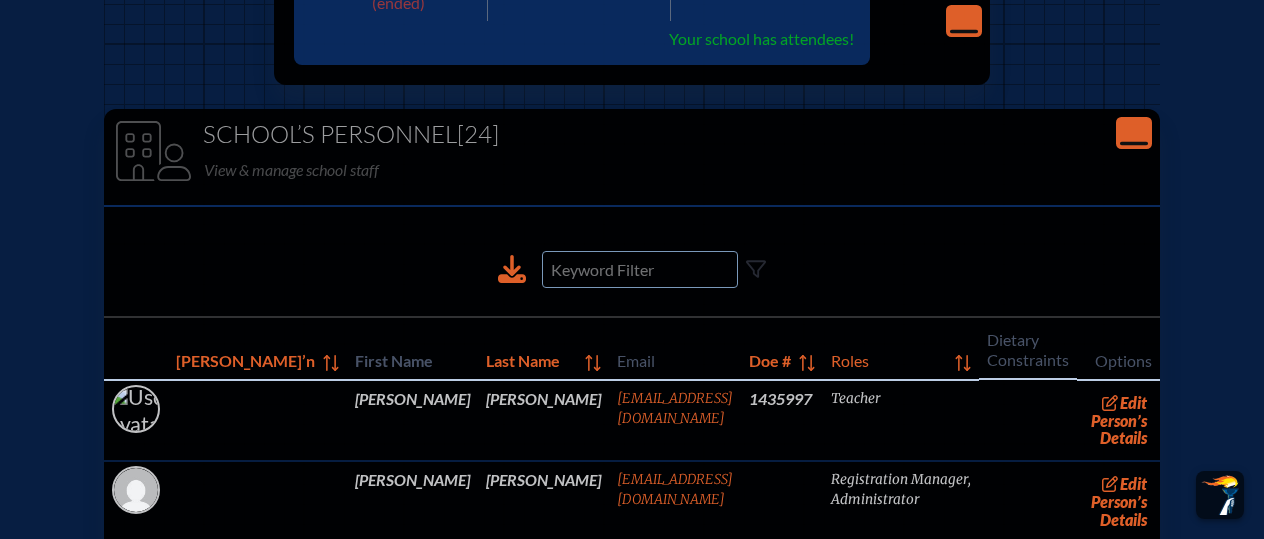 scroll, scrollTop: 4872, scrollLeft: 0, axis: vertical 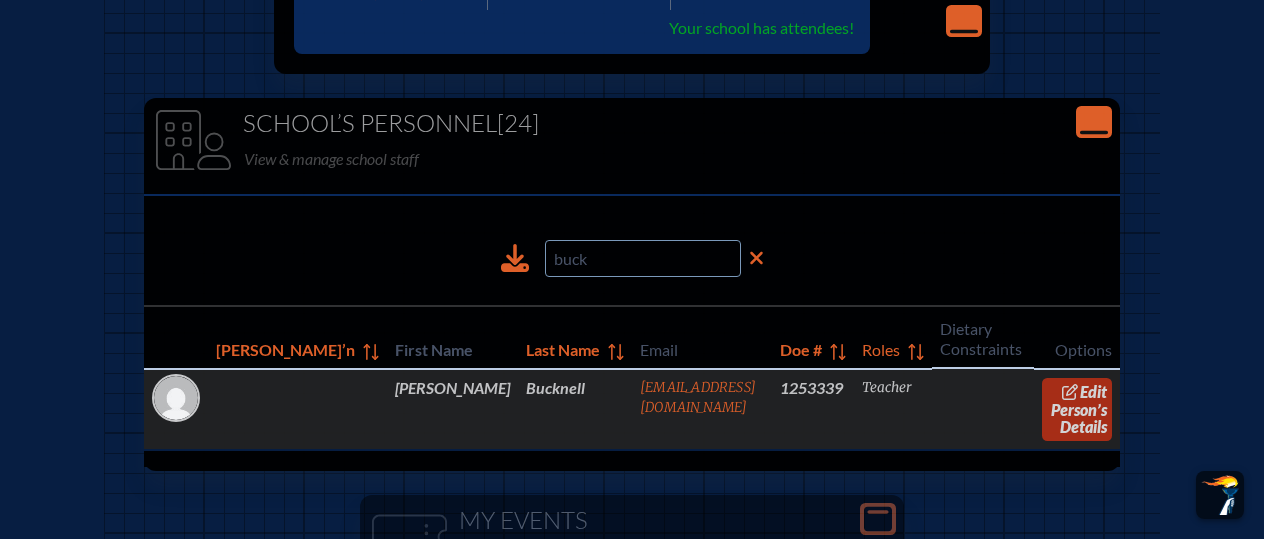 type on "buck" 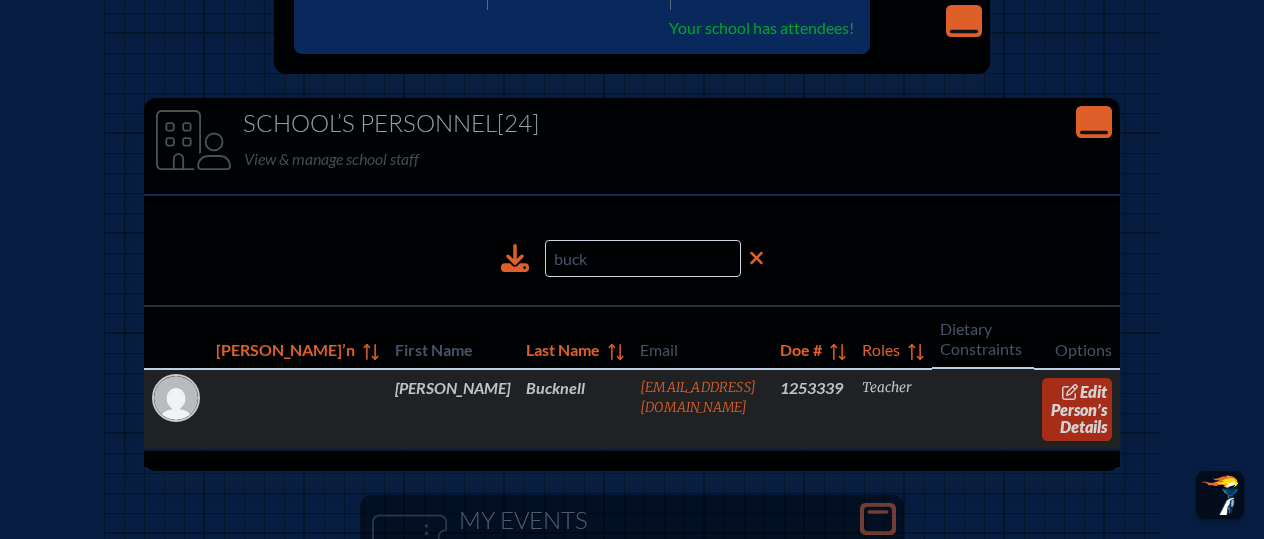 click on "edit" at bounding box center (1093, 391) 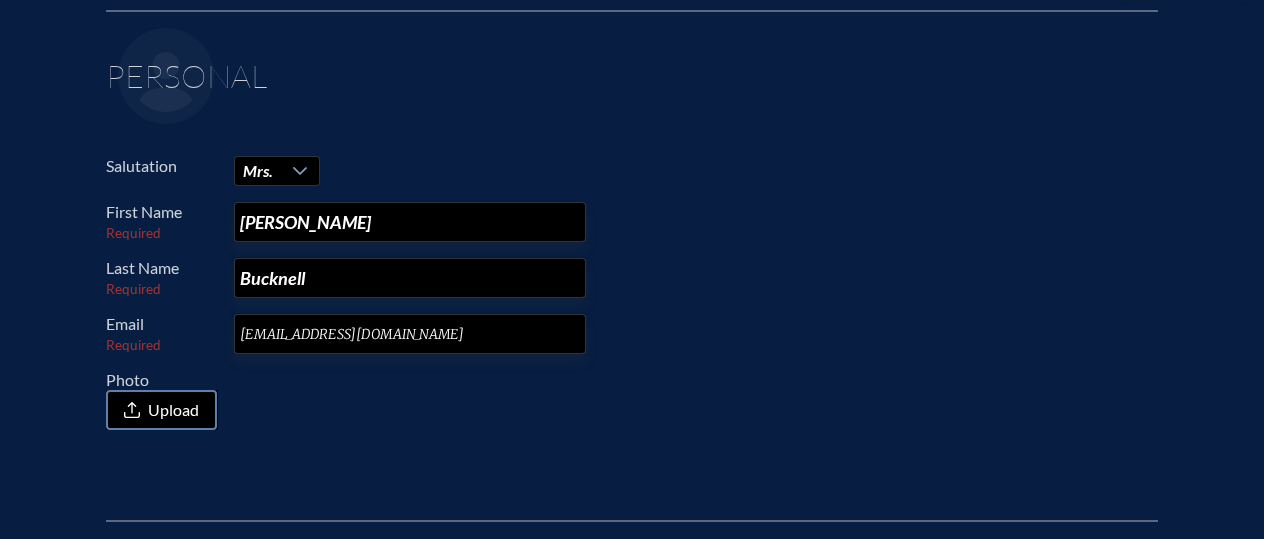 scroll, scrollTop: 368, scrollLeft: 0, axis: vertical 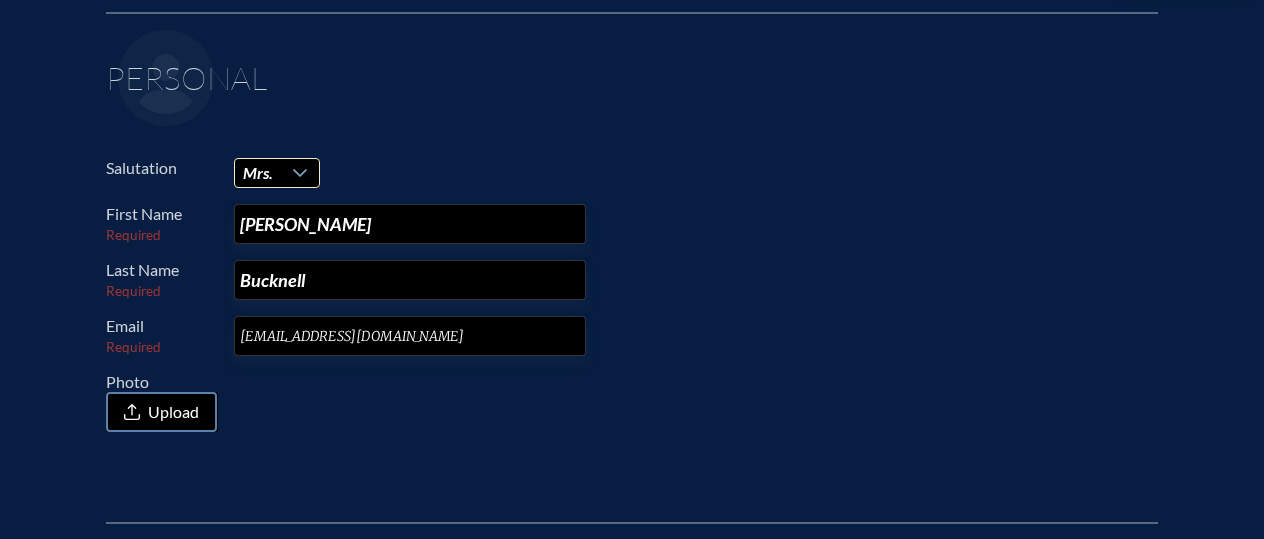 click at bounding box center (300, 173) 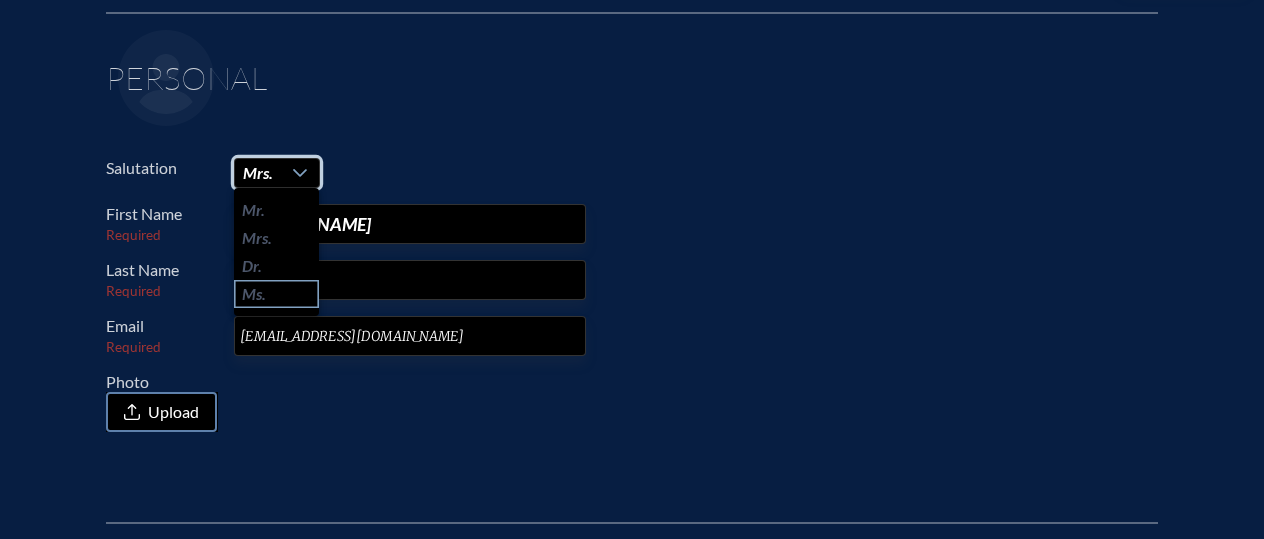 click on "Ms." 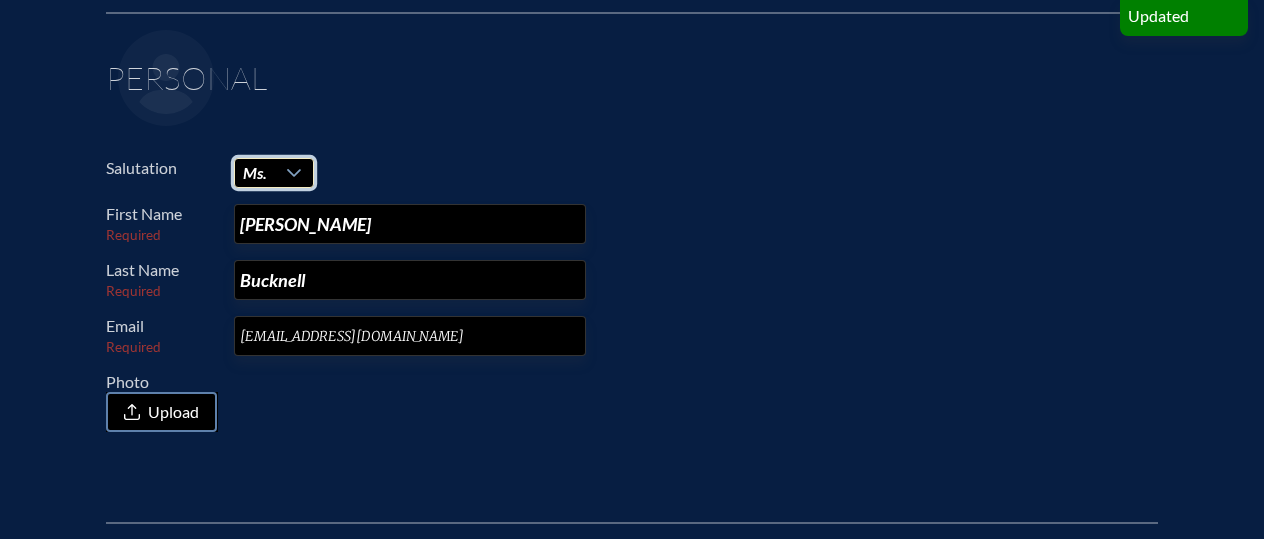 click 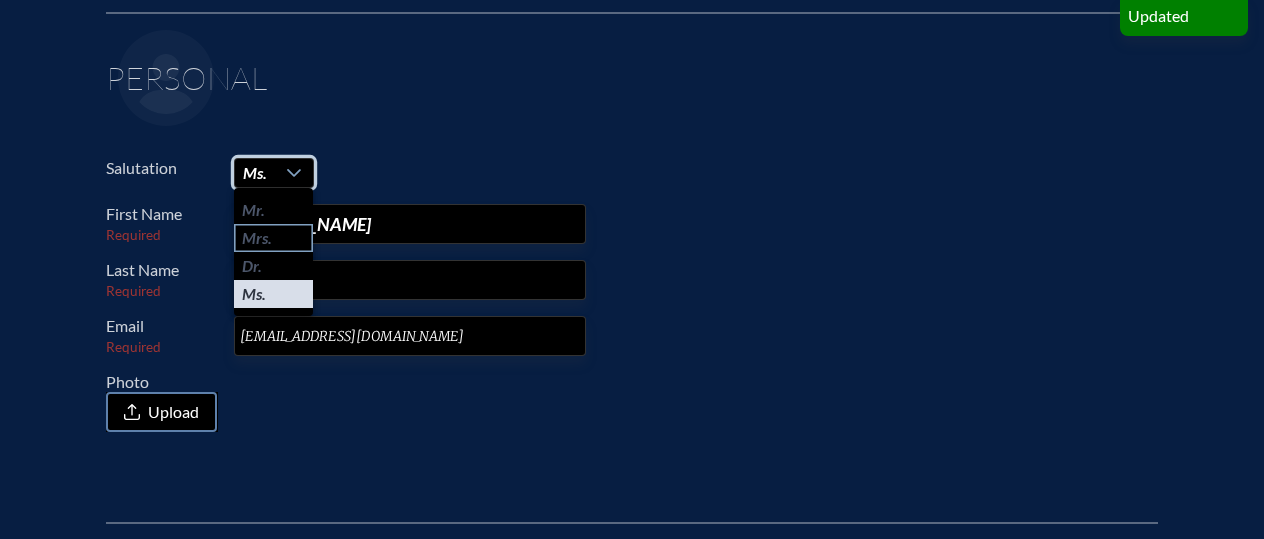 click on "Mrs." 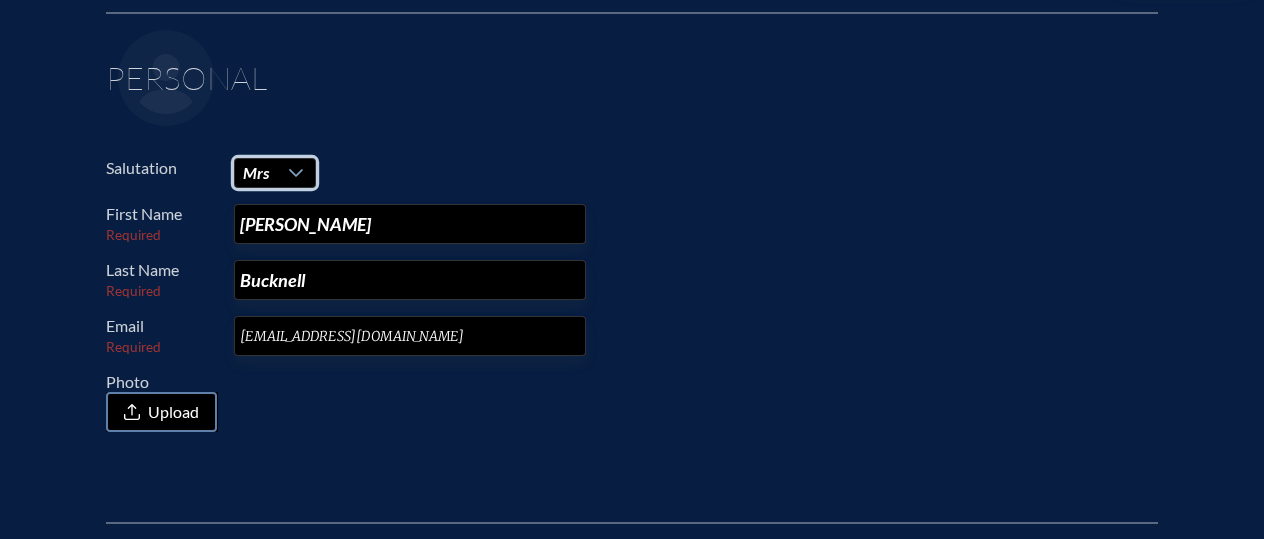 click on "Photo  Upload" at bounding box center [624, 402] 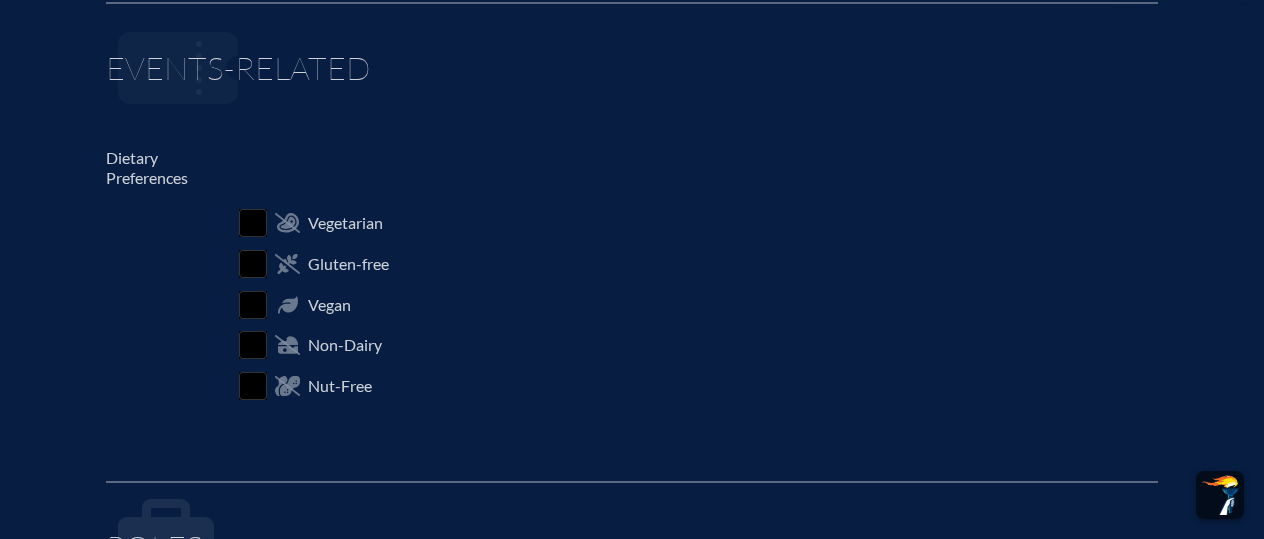 scroll, scrollTop: 923, scrollLeft: 0, axis: vertical 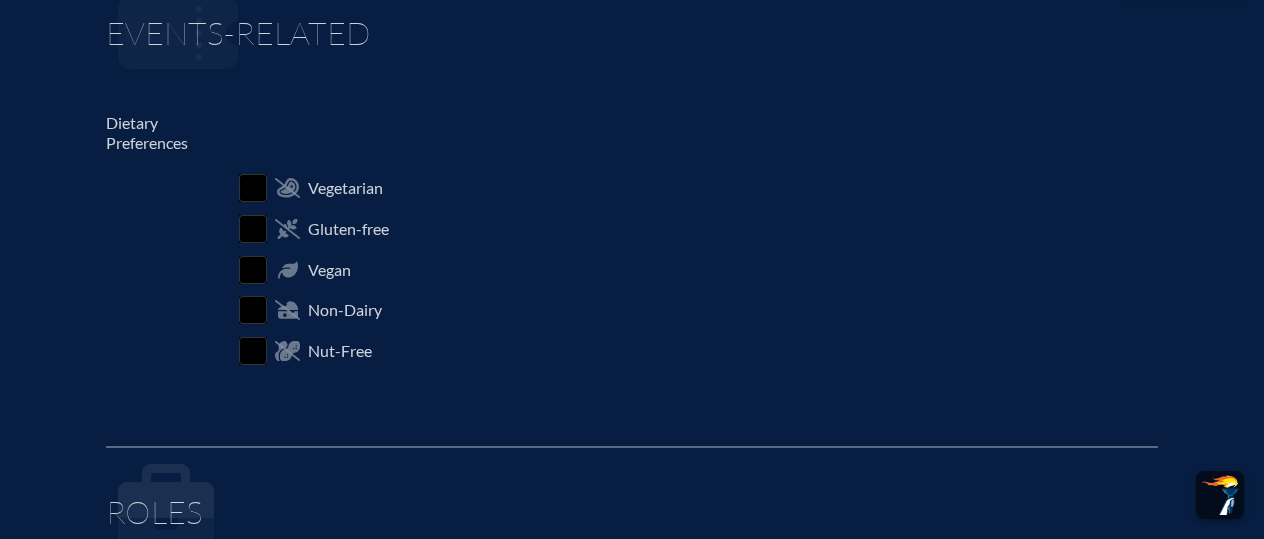 click at bounding box center (253, 188) 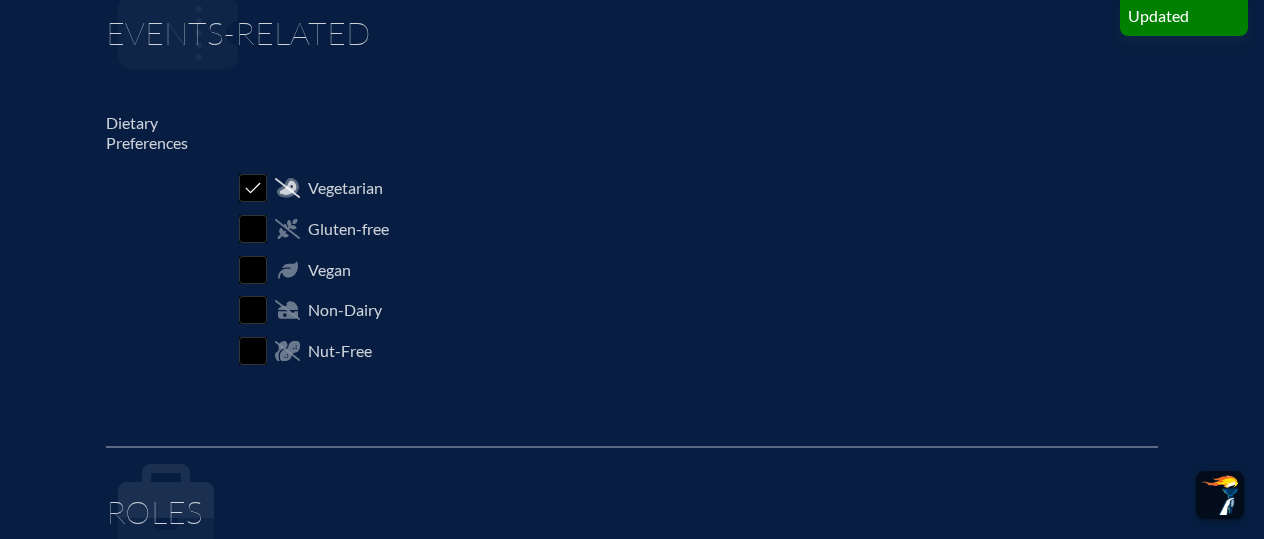 click at bounding box center (253, 188) 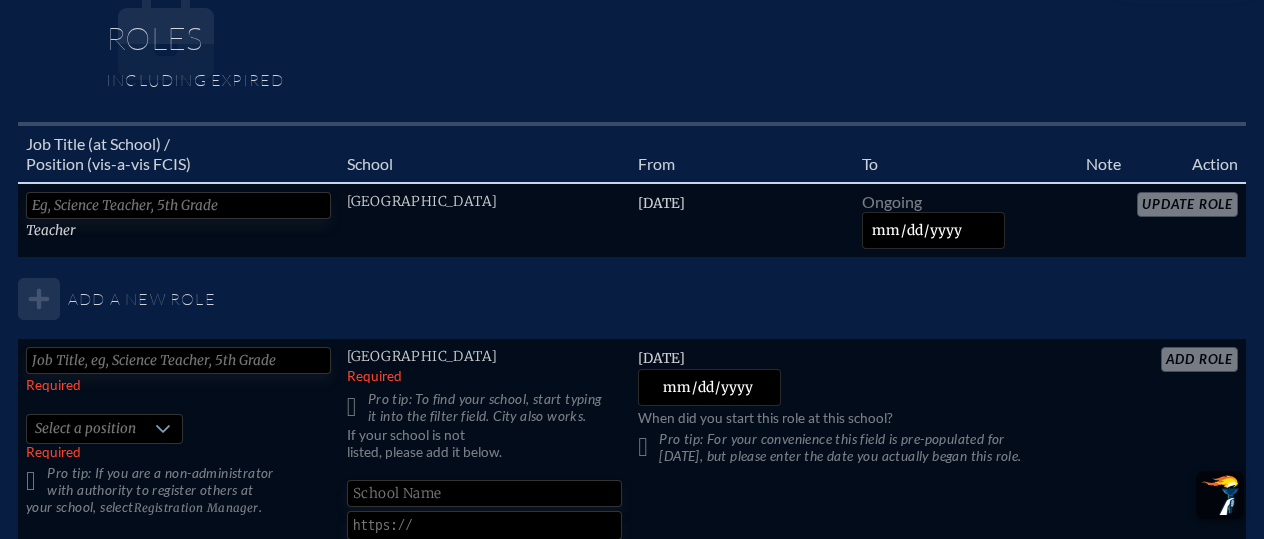 scroll, scrollTop: 1396, scrollLeft: 0, axis: vertical 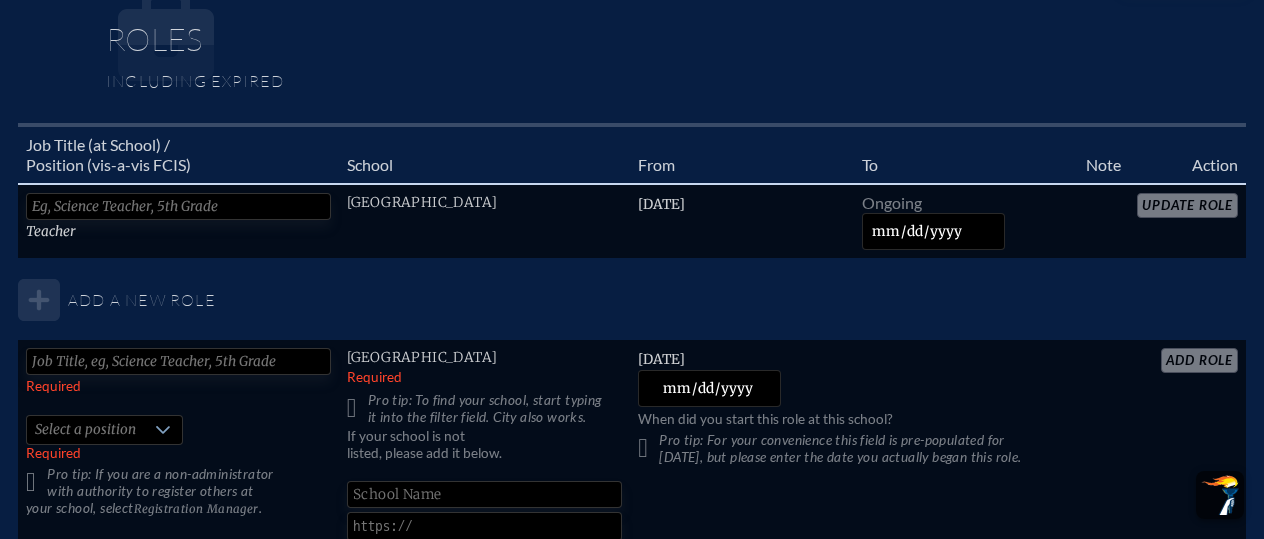 click on "Job Title (at School) /  Position (vis-a-vis FCIS)  School  From   To  Note Action Teacher Royal Palm Academy Monday, July 1st, 2019 Ongoing Update Role  Add a new role   Required      Select a position  Required   Pro tip: If you are a non-administrator with authority to register others at your school, select  Registration Manager .  Royal Palm Academy  Required   Pro tip: To find your school, start typing it into the filter field. City also works.   If your school is not listed, please add it below. Add School Monday, June 30th, 2025 2025-06-30 When did you start this role at this school?  Pro tip: For your convenience this field is pre-populated for yesterday, but please enter the date you actually began this role.  add Role" at bounding box center (632, 351) 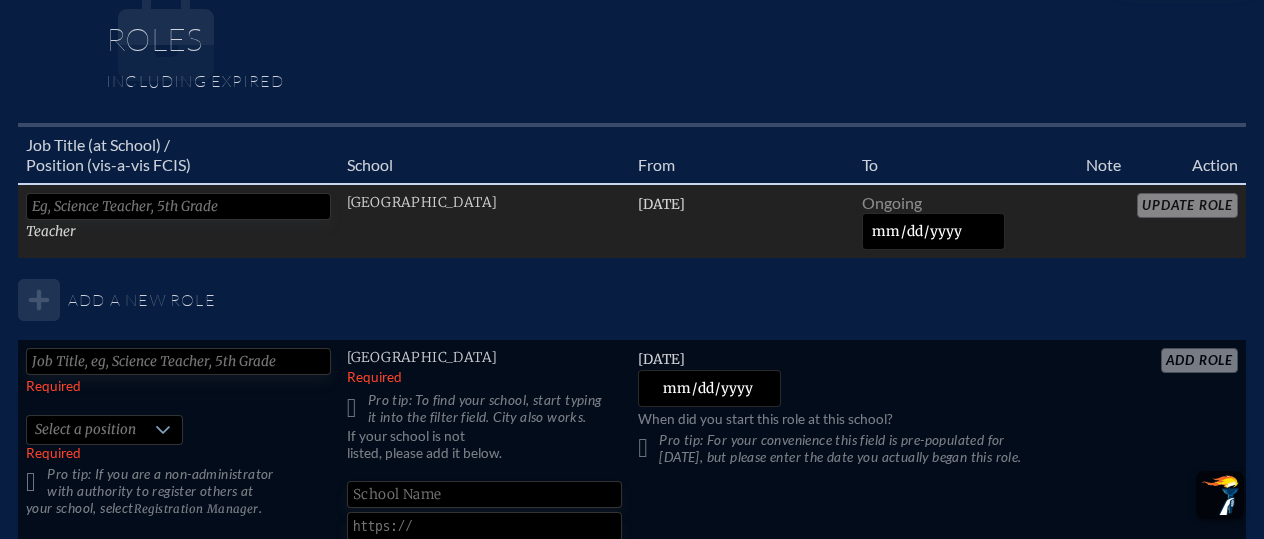 click at bounding box center (178, 206) 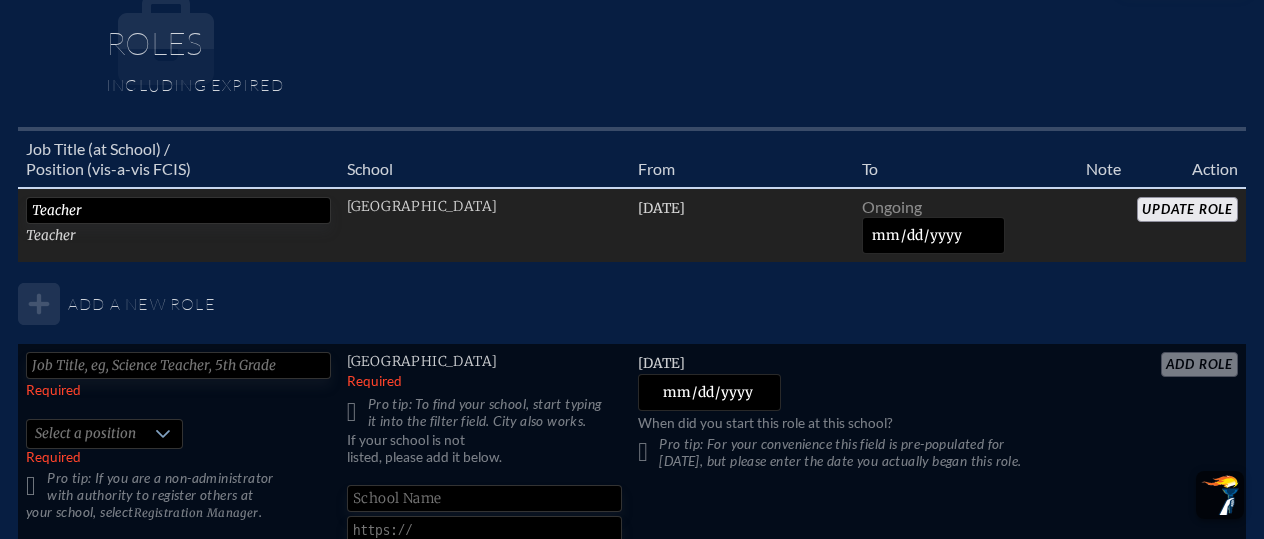 scroll, scrollTop: 1415, scrollLeft: 0, axis: vertical 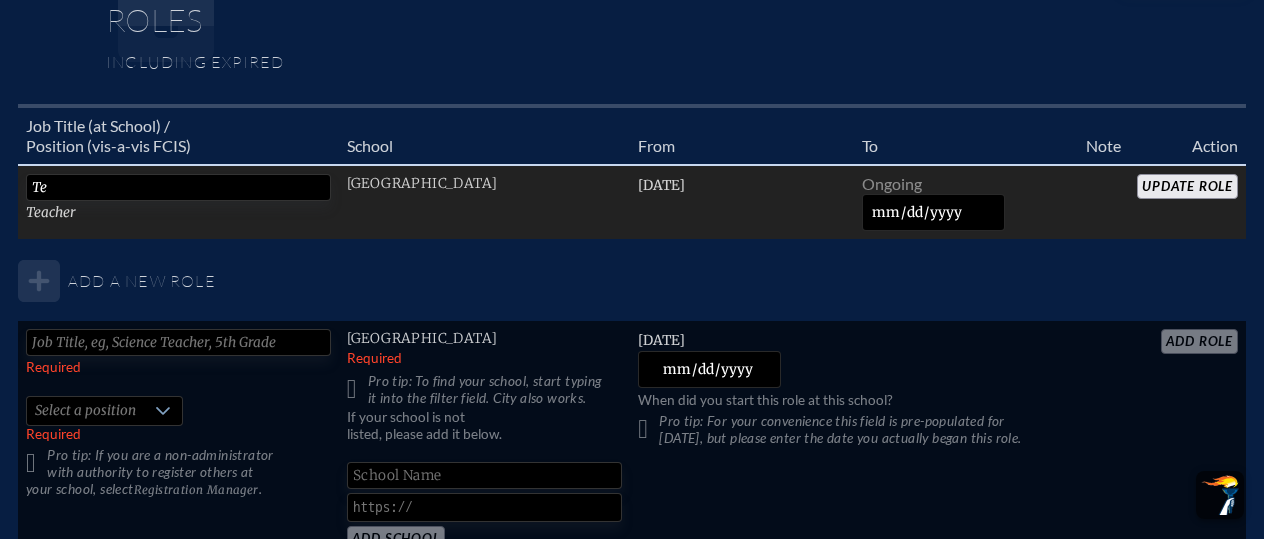 type on "T" 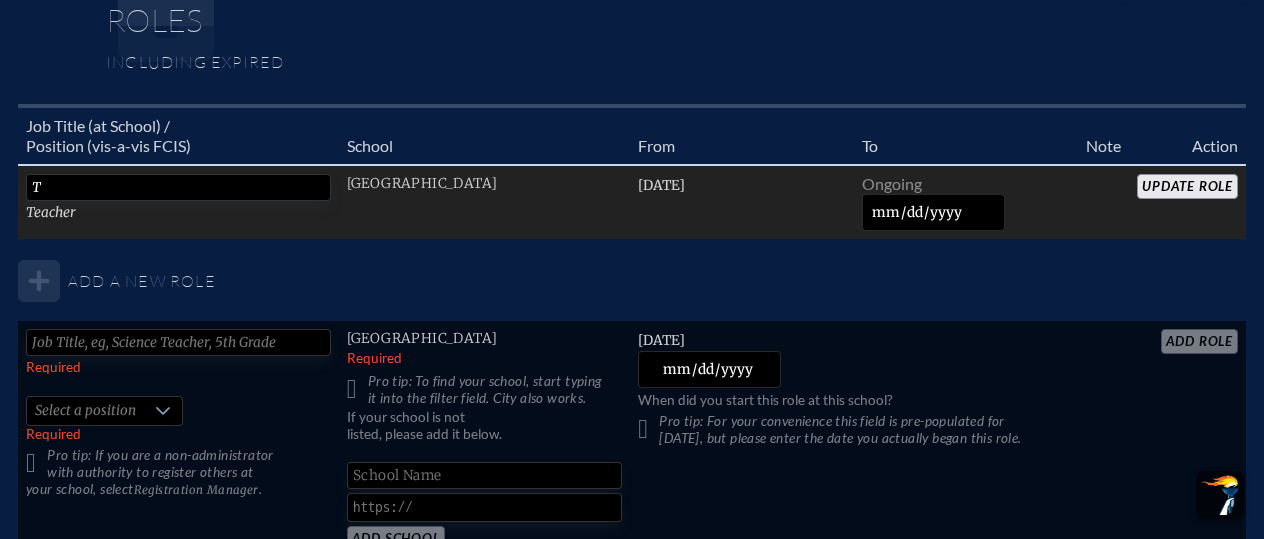 type 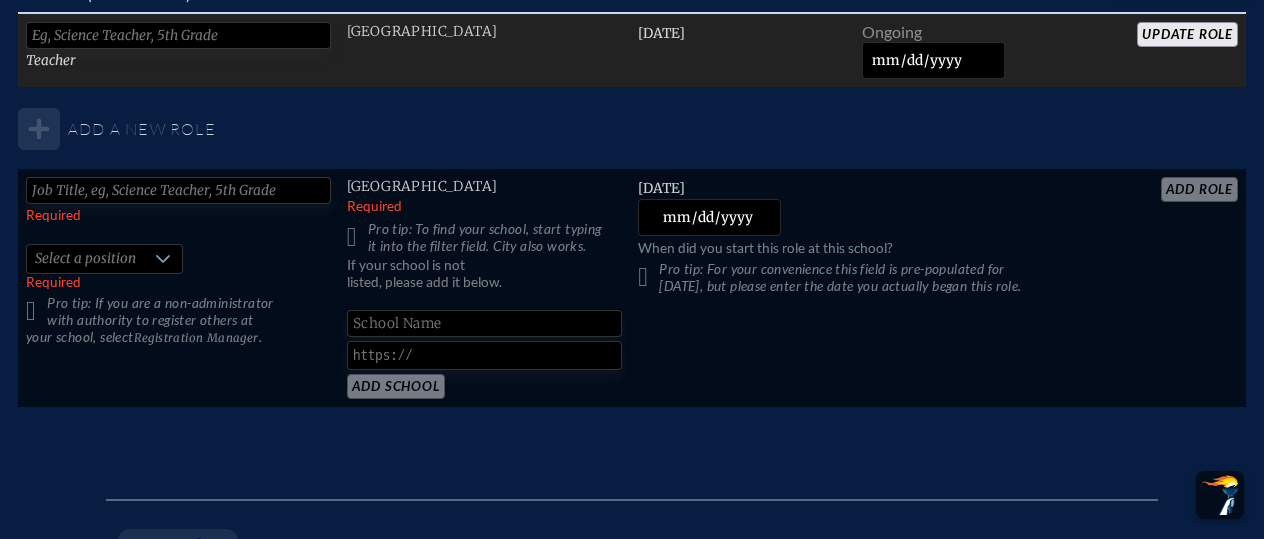 scroll, scrollTop: 1589, scrollLeft: 0, axis: vertical 